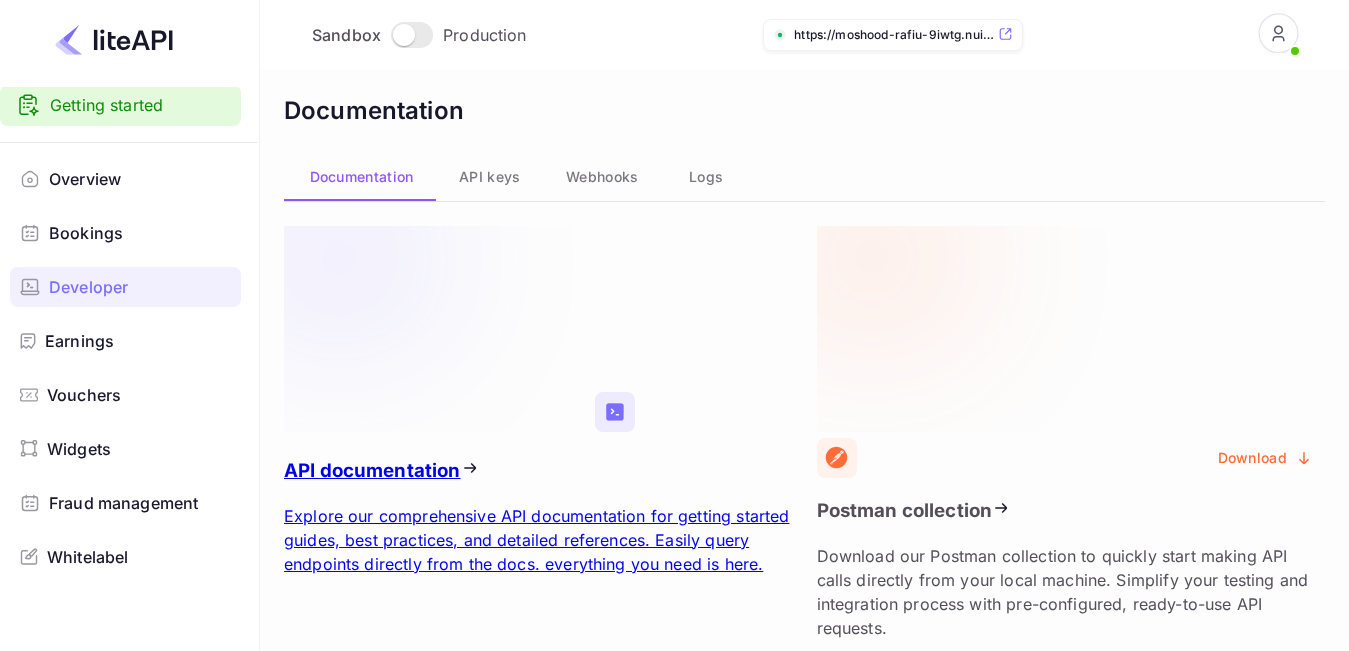 scroll, scrollTop: 119, scrollLeft: 0, axis: vertical 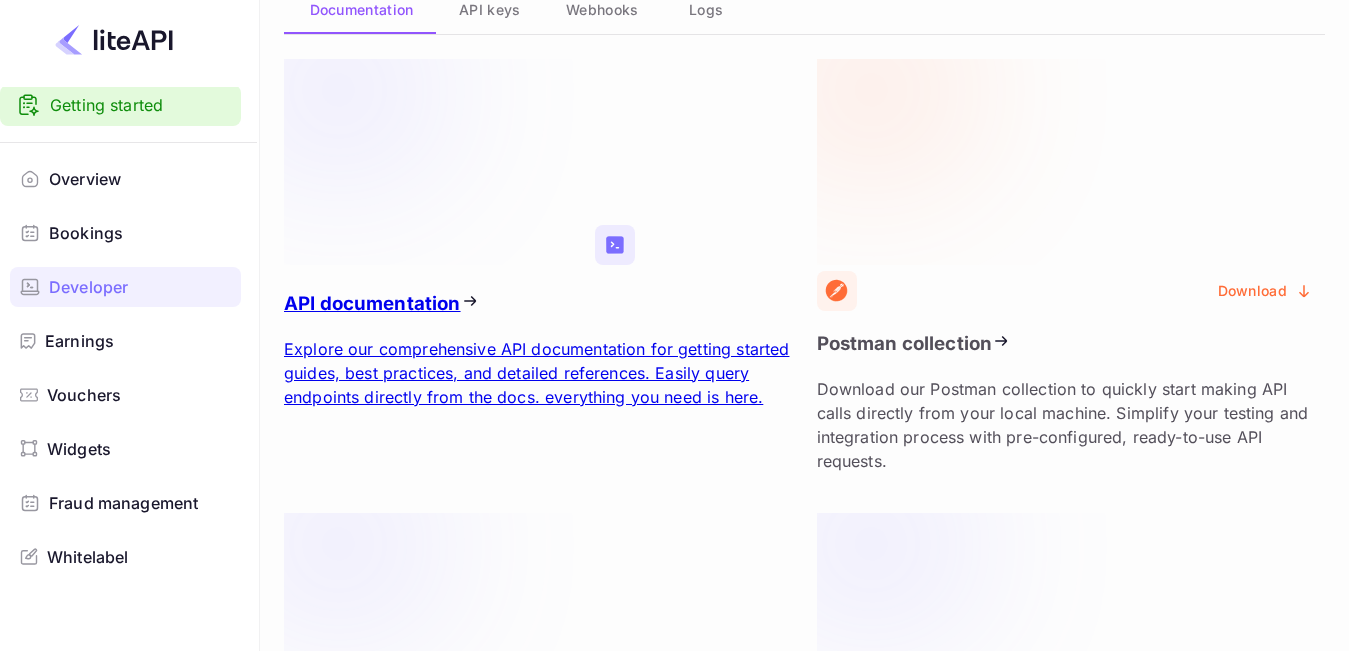 click on "Bookings" at bounding box center [86, 233] 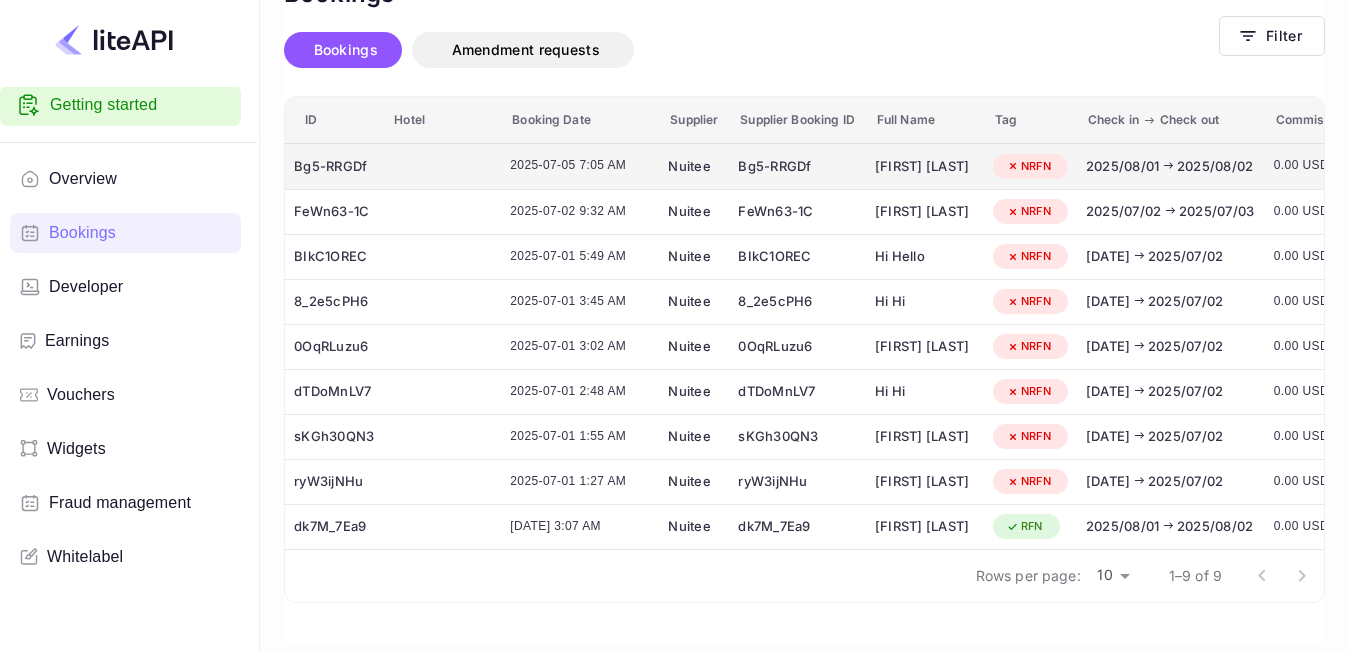 scroll, scrollTop: 98, scrollLeft: 0, axis: vertical 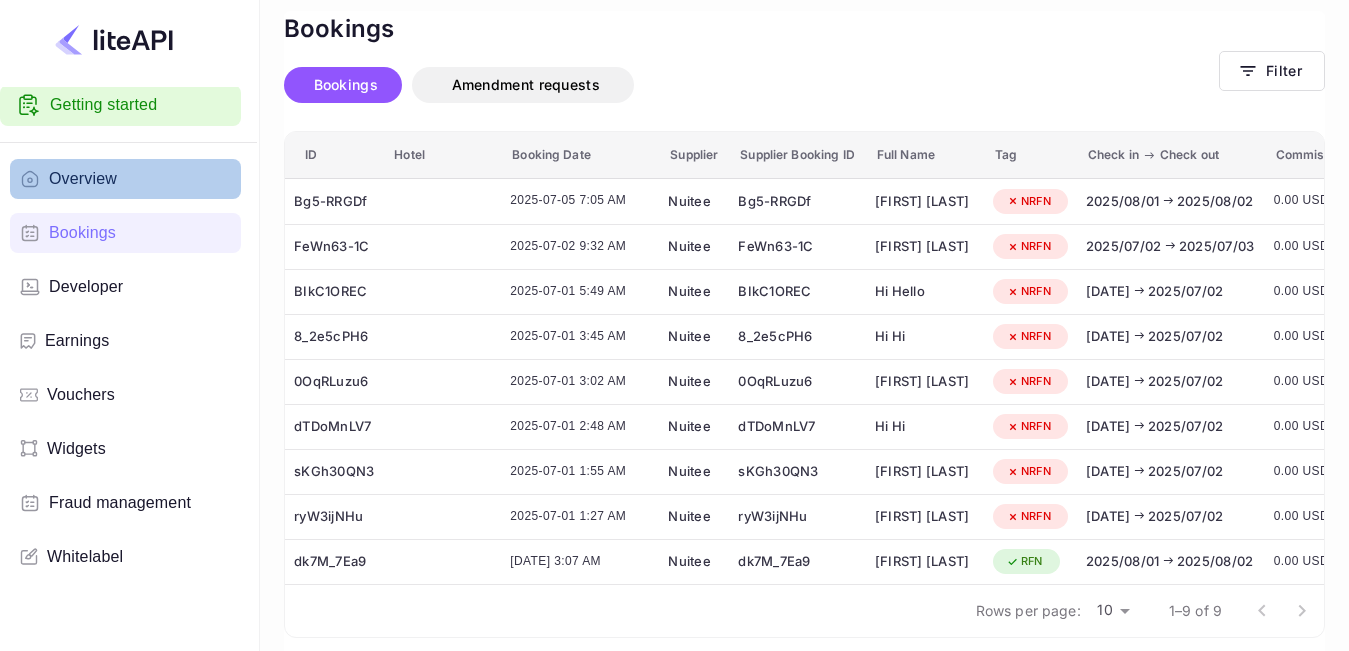 click on "Overview" at bounding box center [83, 179] 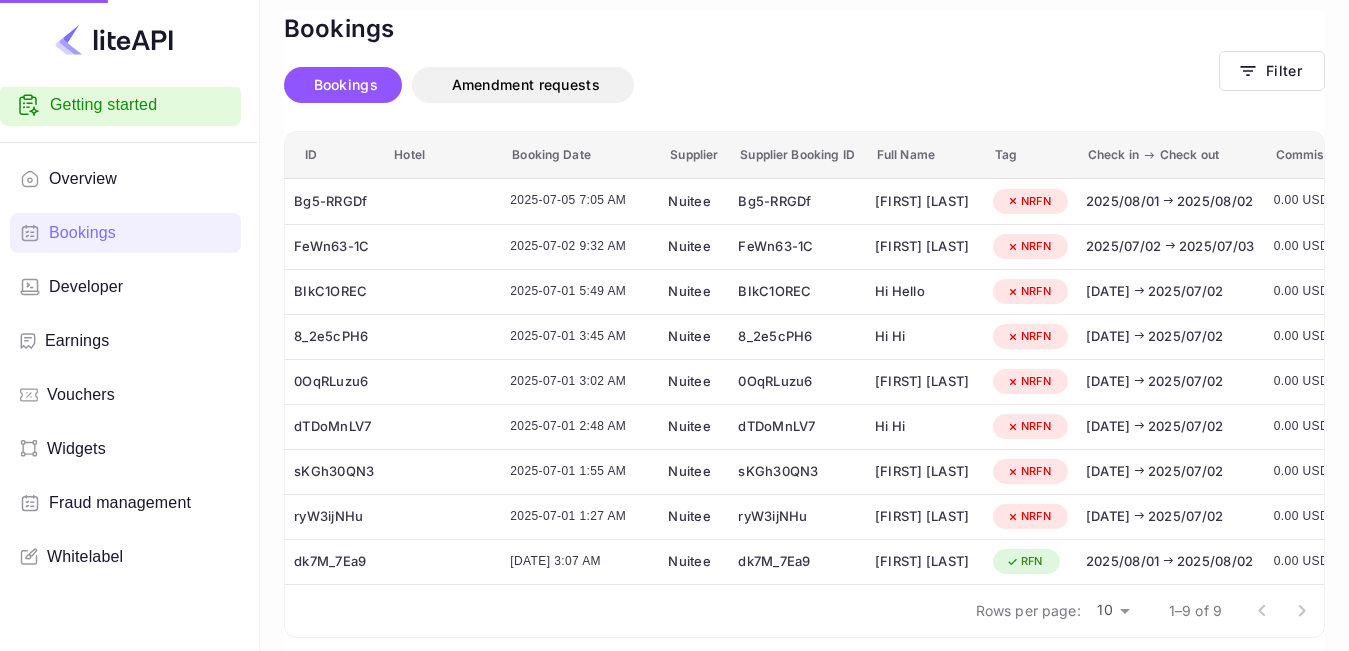 scroll, scrollTop: 0, scrollLeft: 0, axis: both 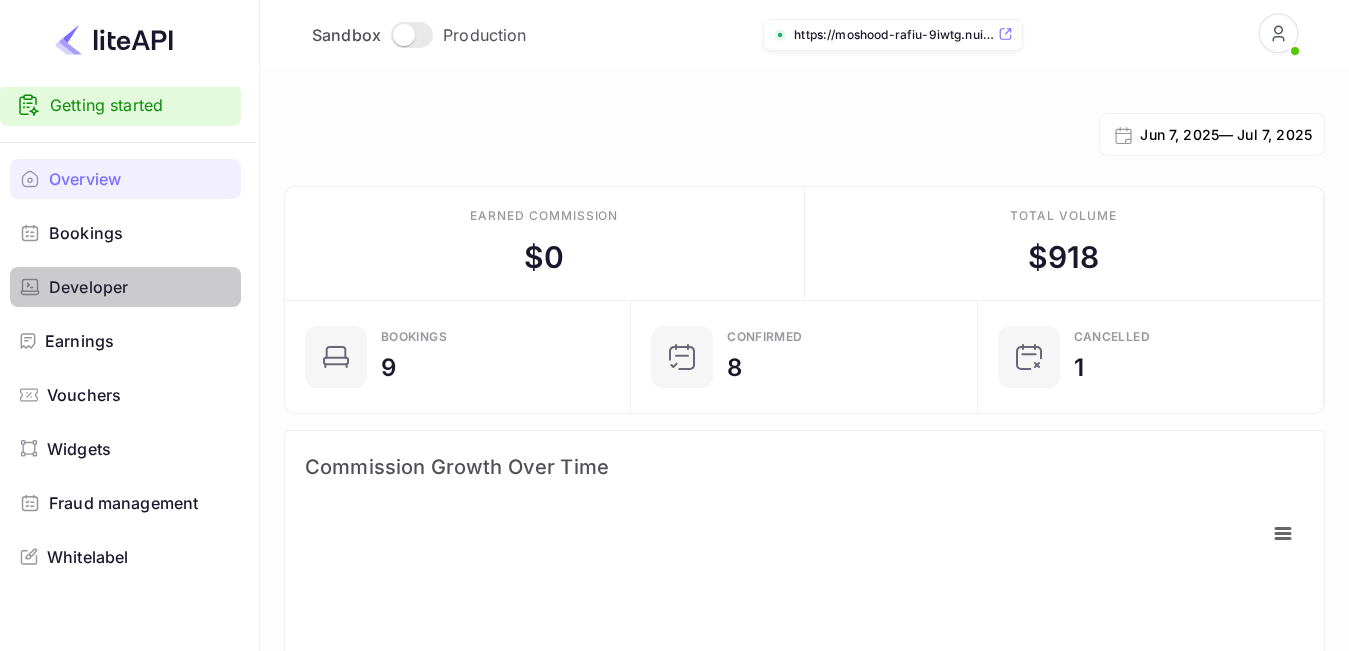 click on "Developer" at bounding box center (88, 287) 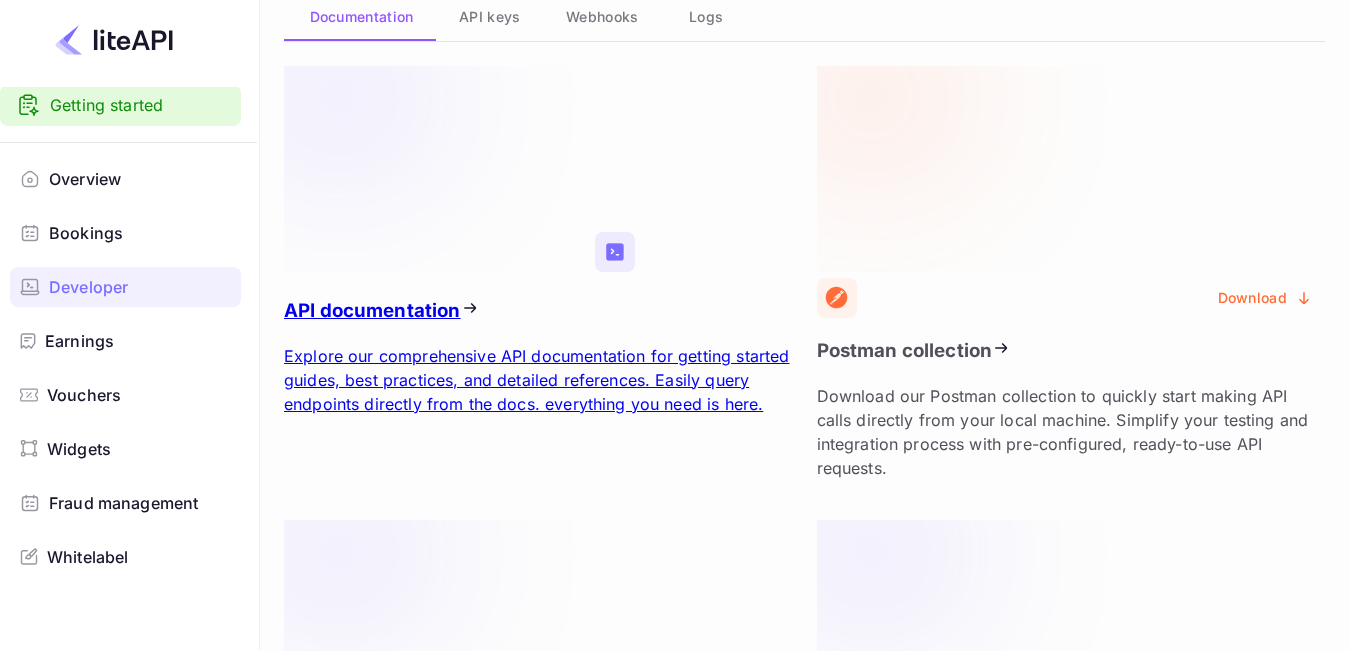 scroll, scrollTop: 167, scrollLeft: 0, axis: vertical 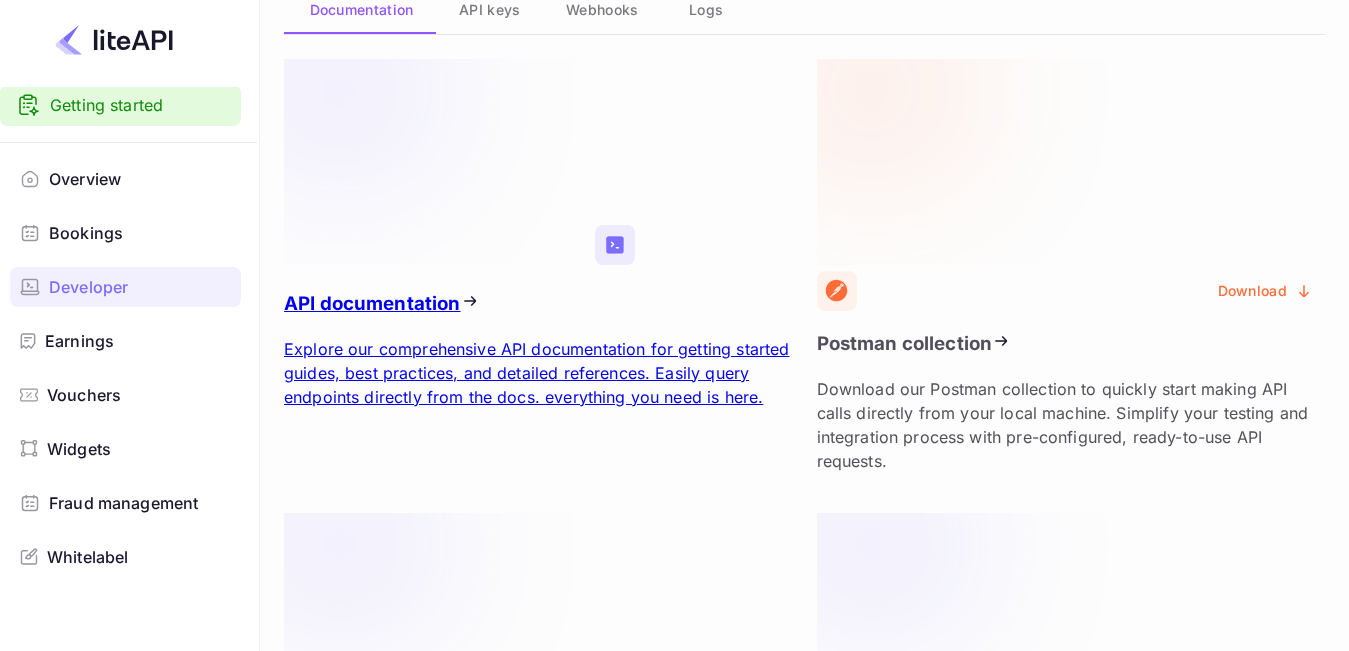 click at bounding box center (439, 162) 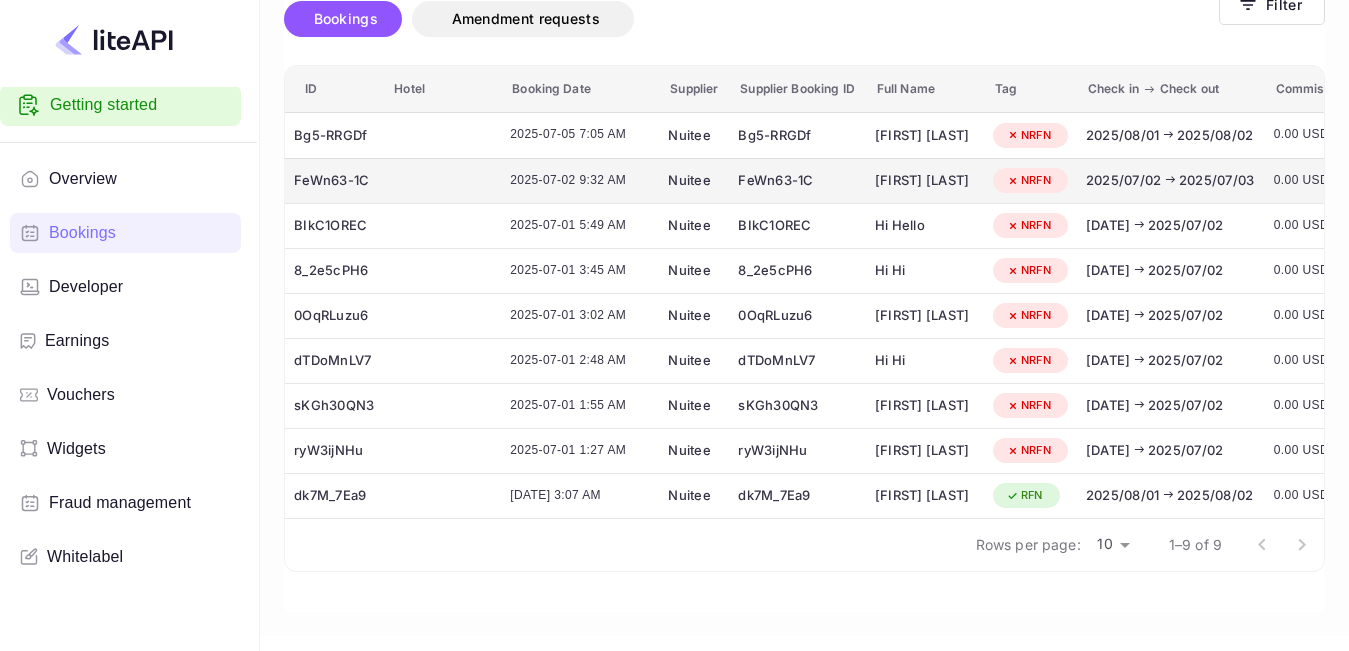 scroll, scrollTop: 198, scrollLeft: 0, axis: vertical 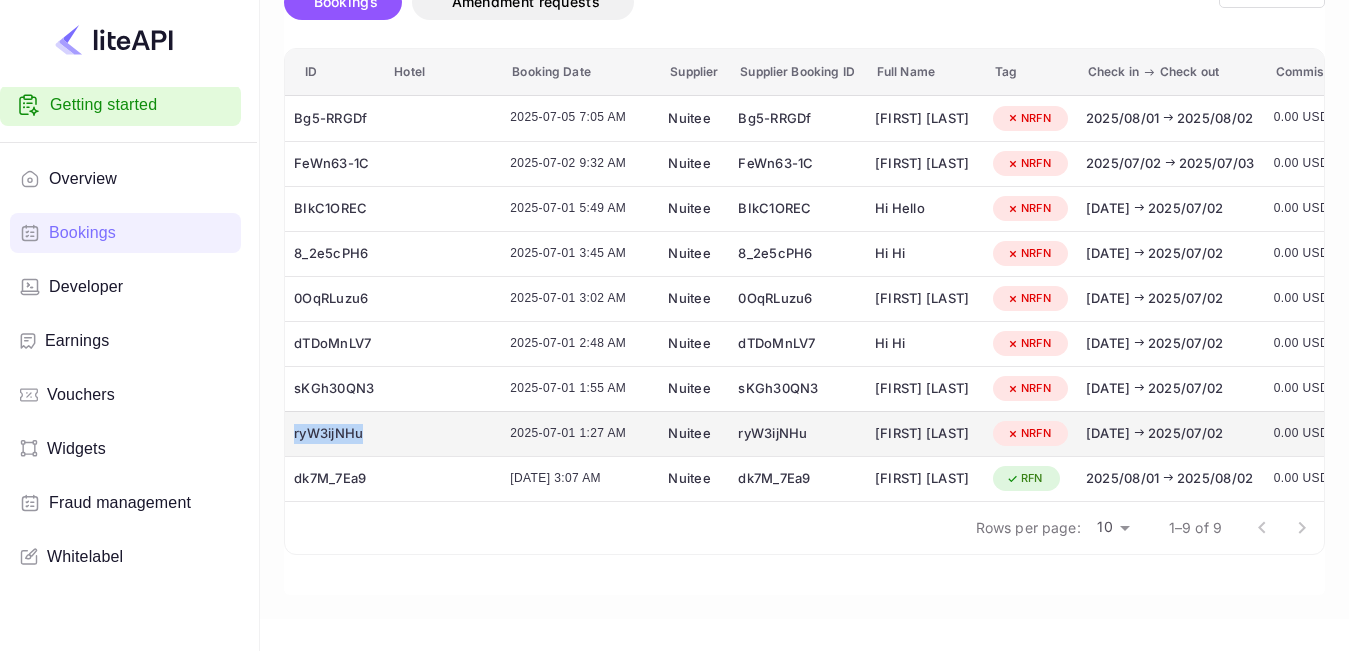 drag, startPoint x: 380, startPoint y: 420, endPoint x: 289, endPoint y: 428, distance: 91.350975 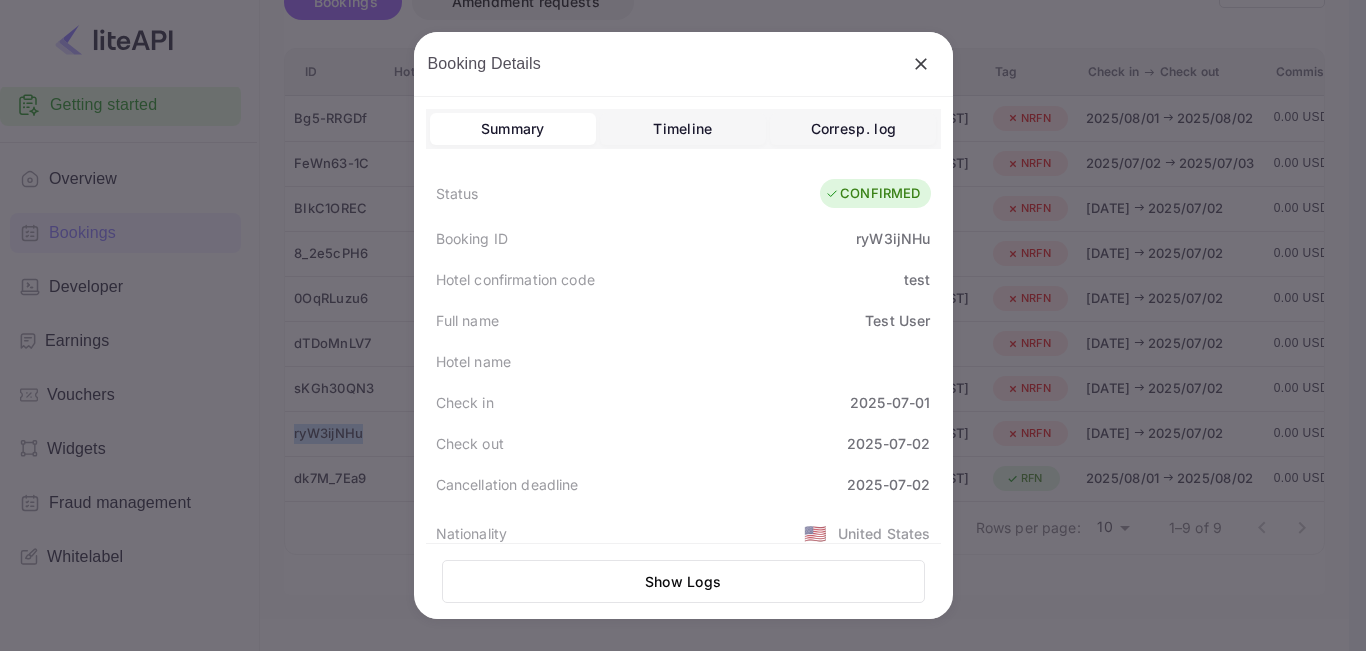 click at bounding box center [921, 64] 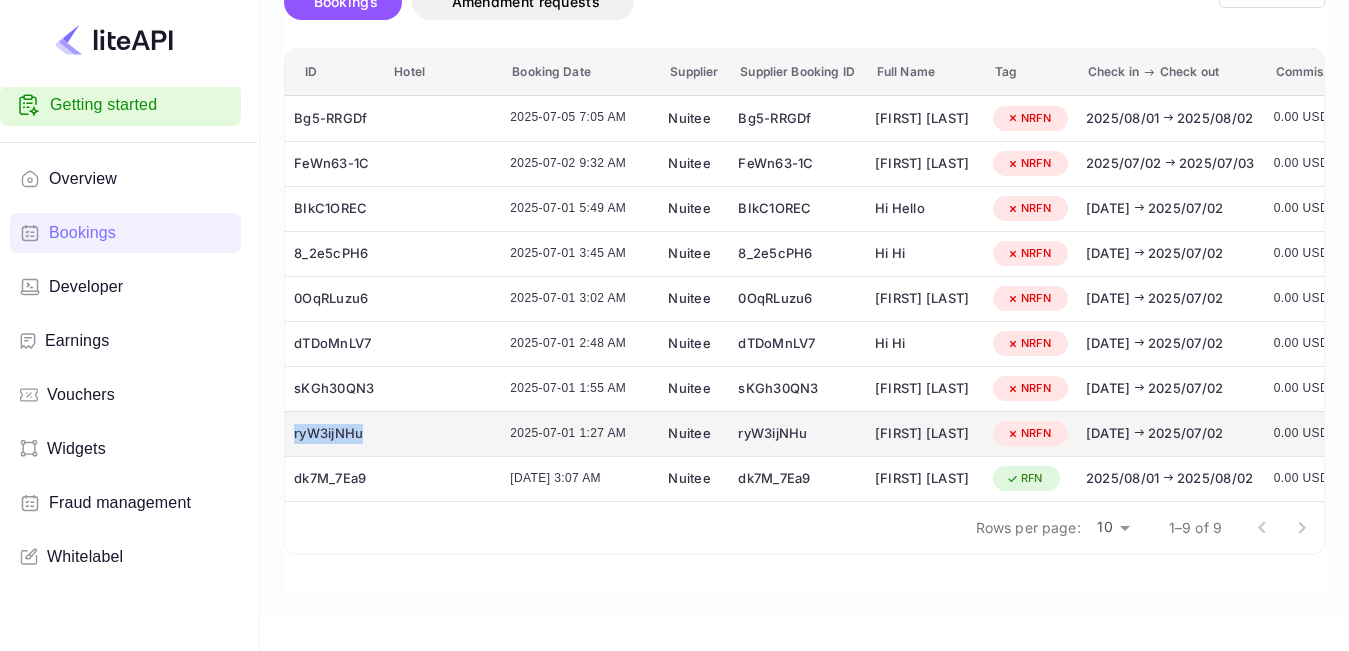 copy on "ryW3ijNHu" 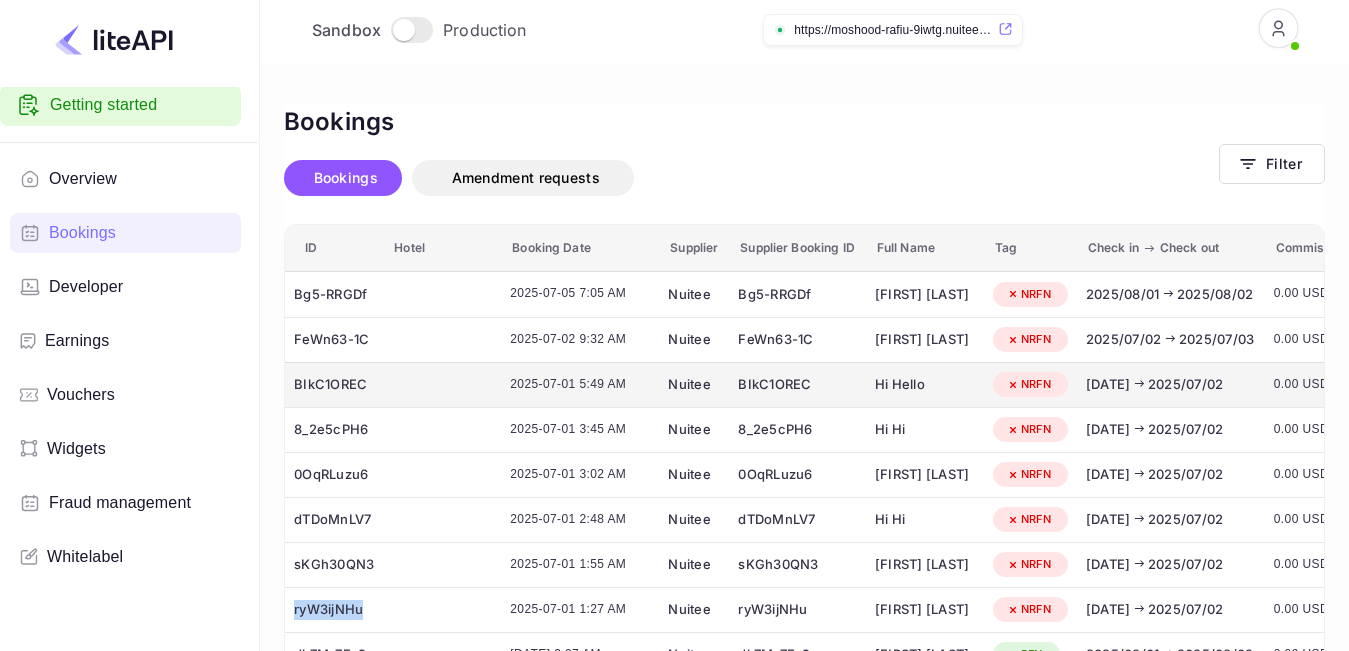 scroll, scrollTop: 0, scrollLeft: 0, axis: both 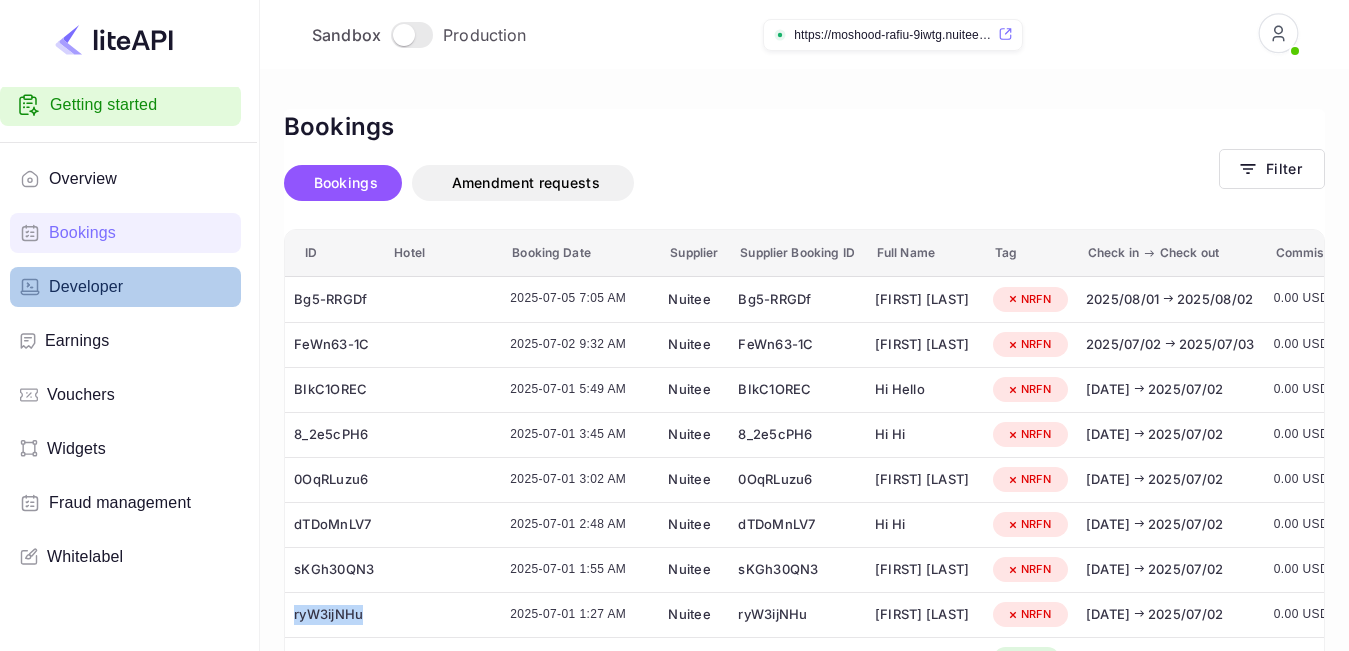 click on "Developer" at bounding box center [86, 287] 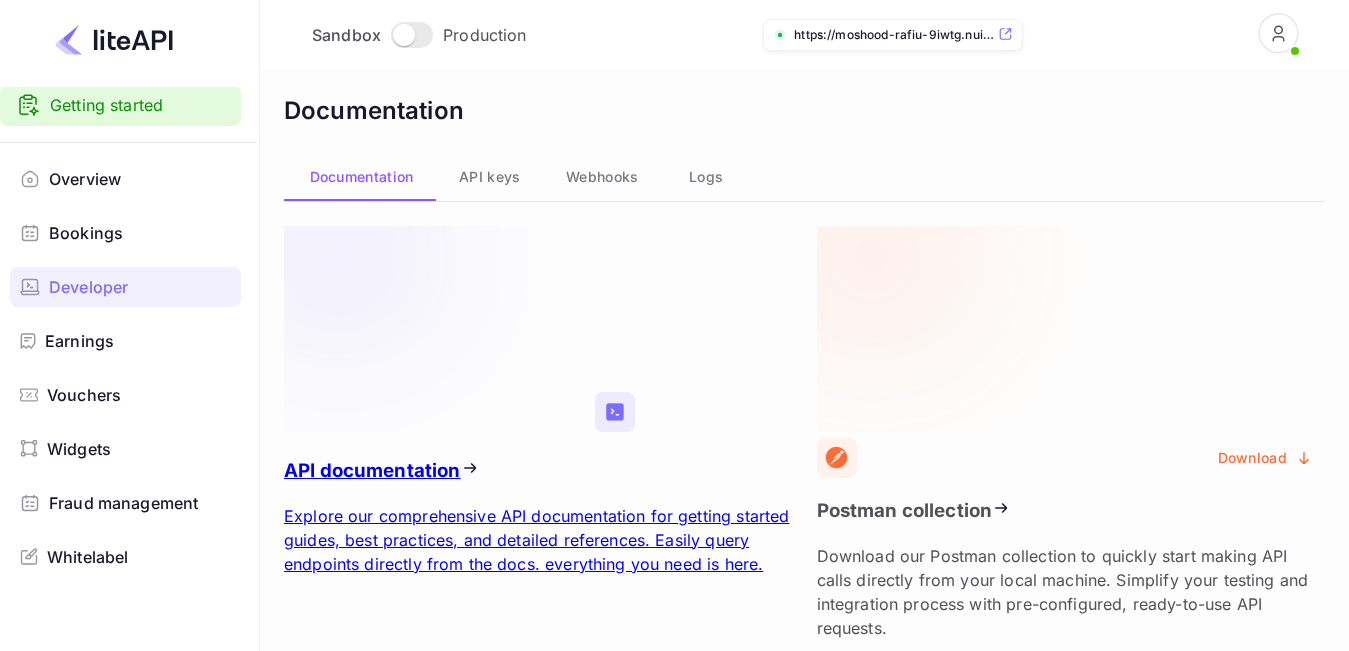 click at bounding box center (439, 329) 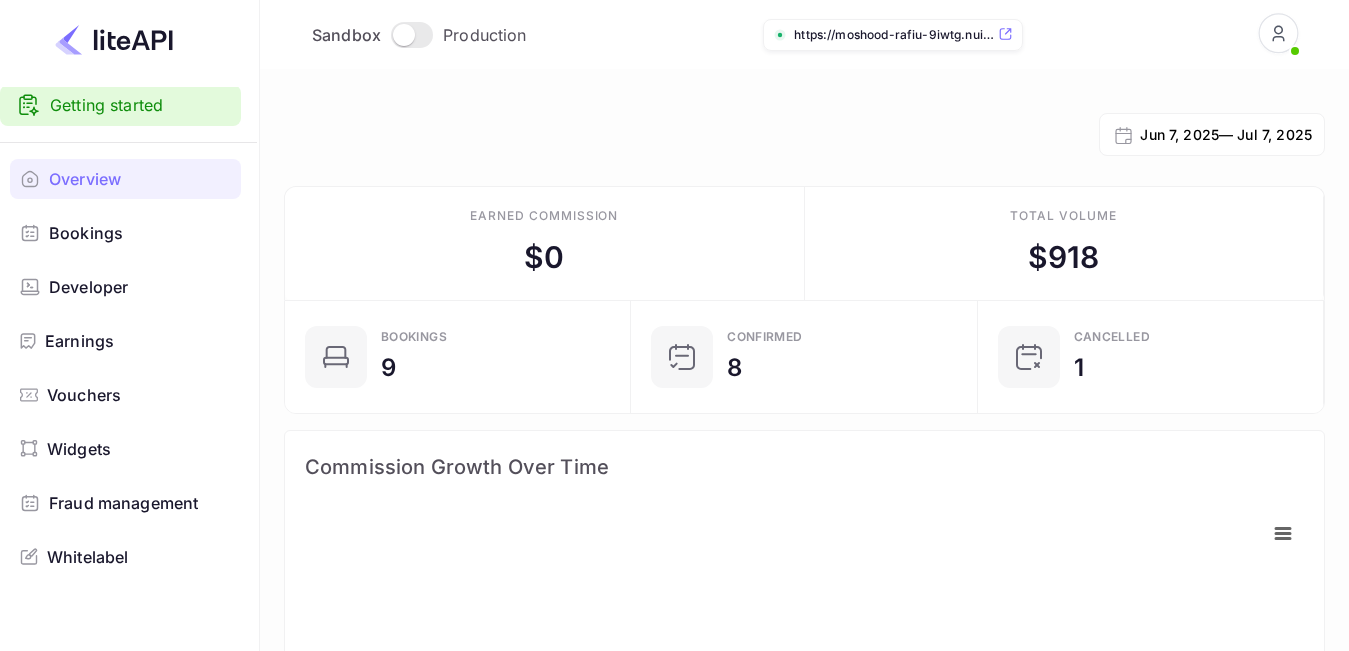 scroll, scrollTop: 18, scrollLeft: 18, axis: both 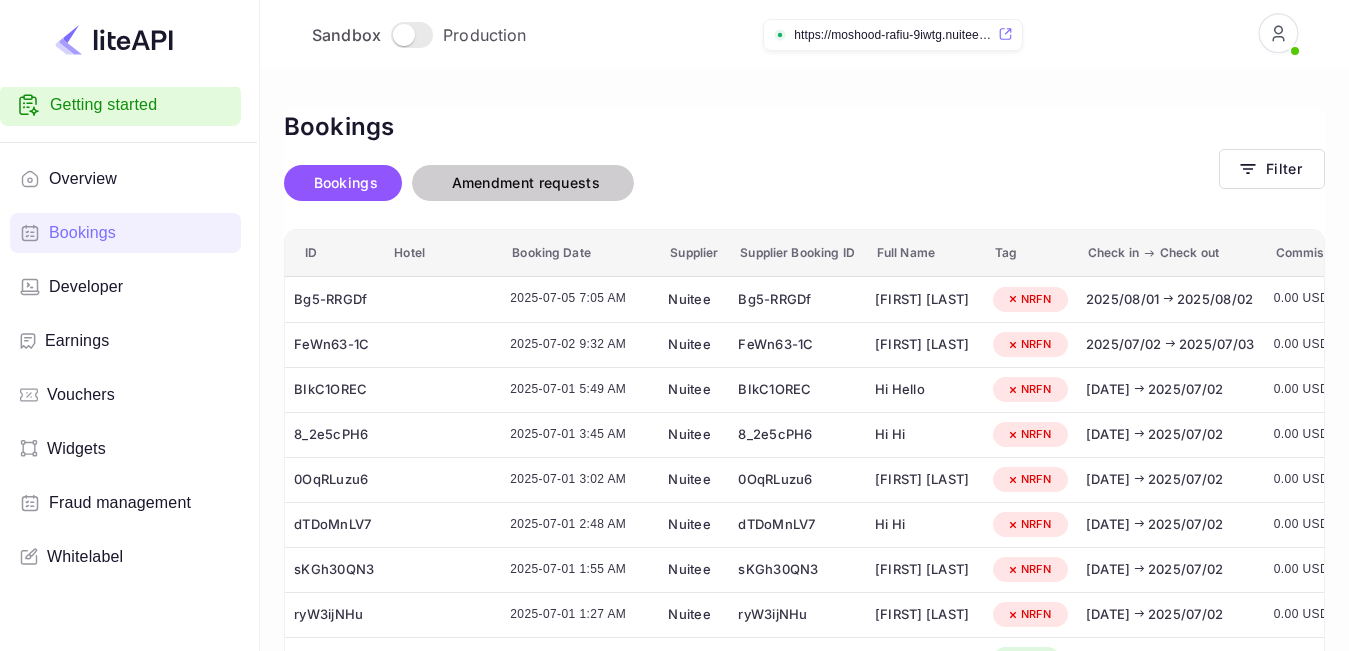 click on "Amendment requests" at bounding box center [523, 183] 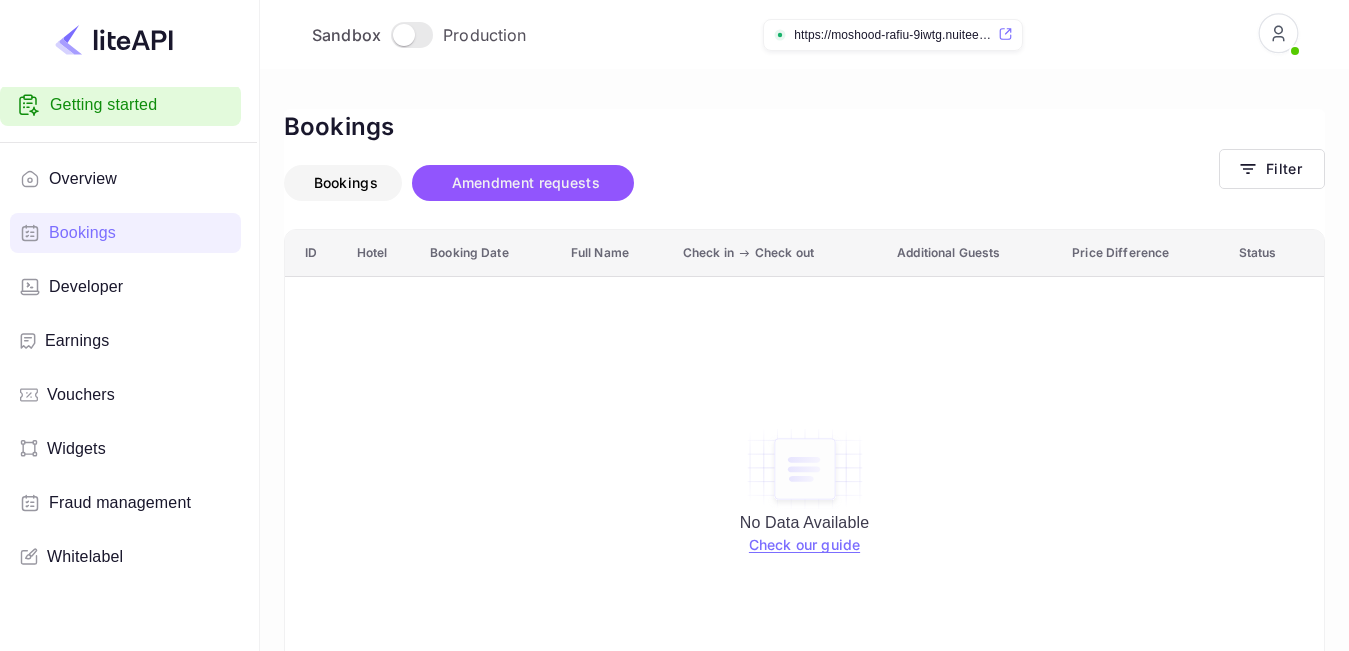 click on "Bookings" at bounding box center (346, 182) 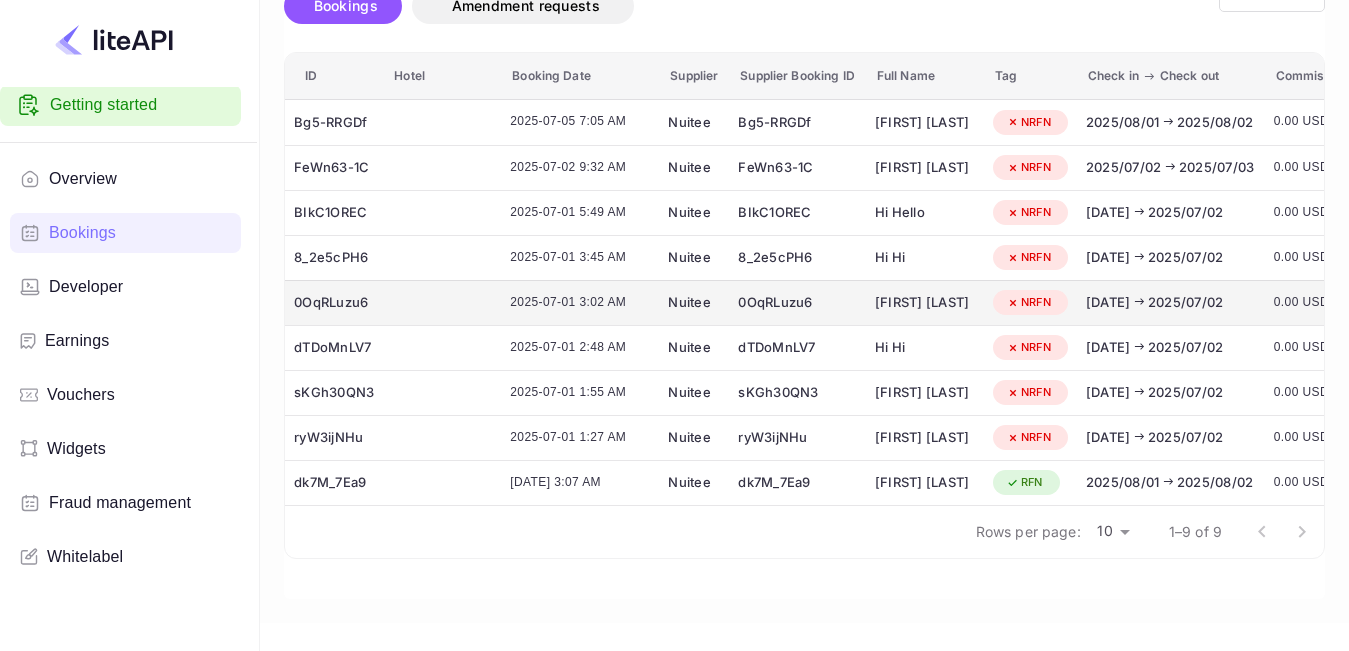 scroll, scrollTop: 198, scrollLeft: 0, axis: vertical 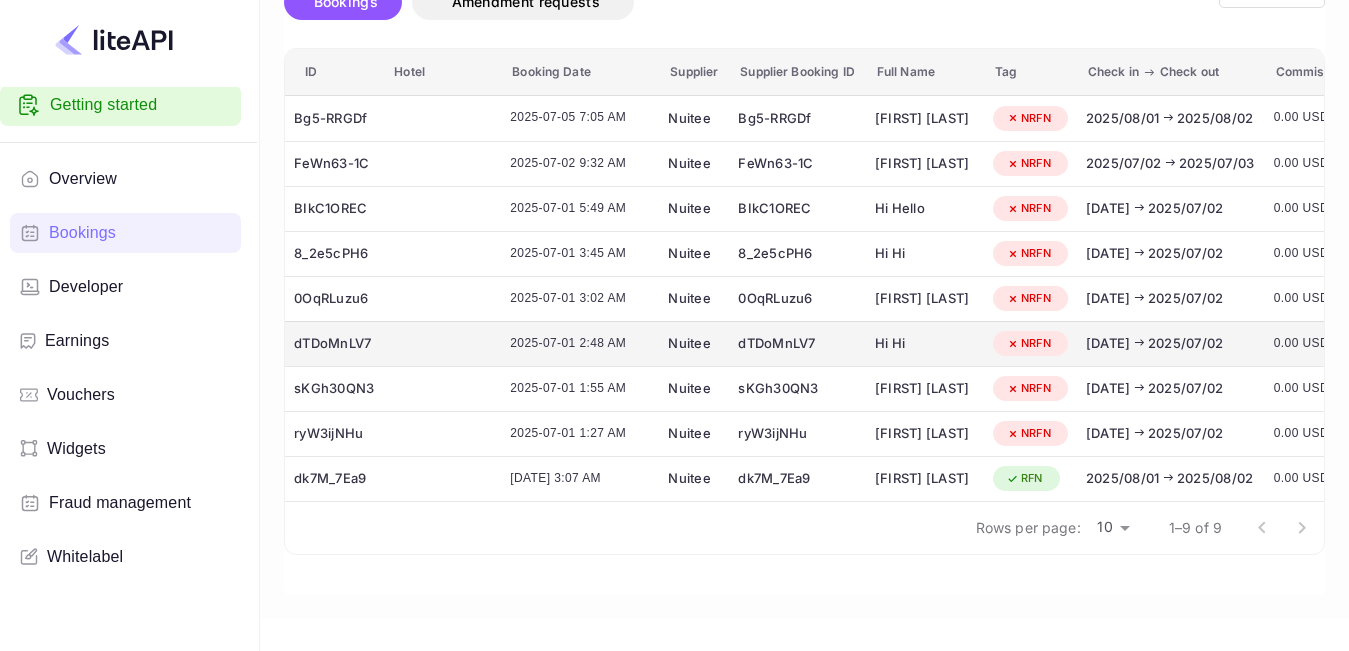 click on "dTDoMnLV7" at bounding box center (334, 344) 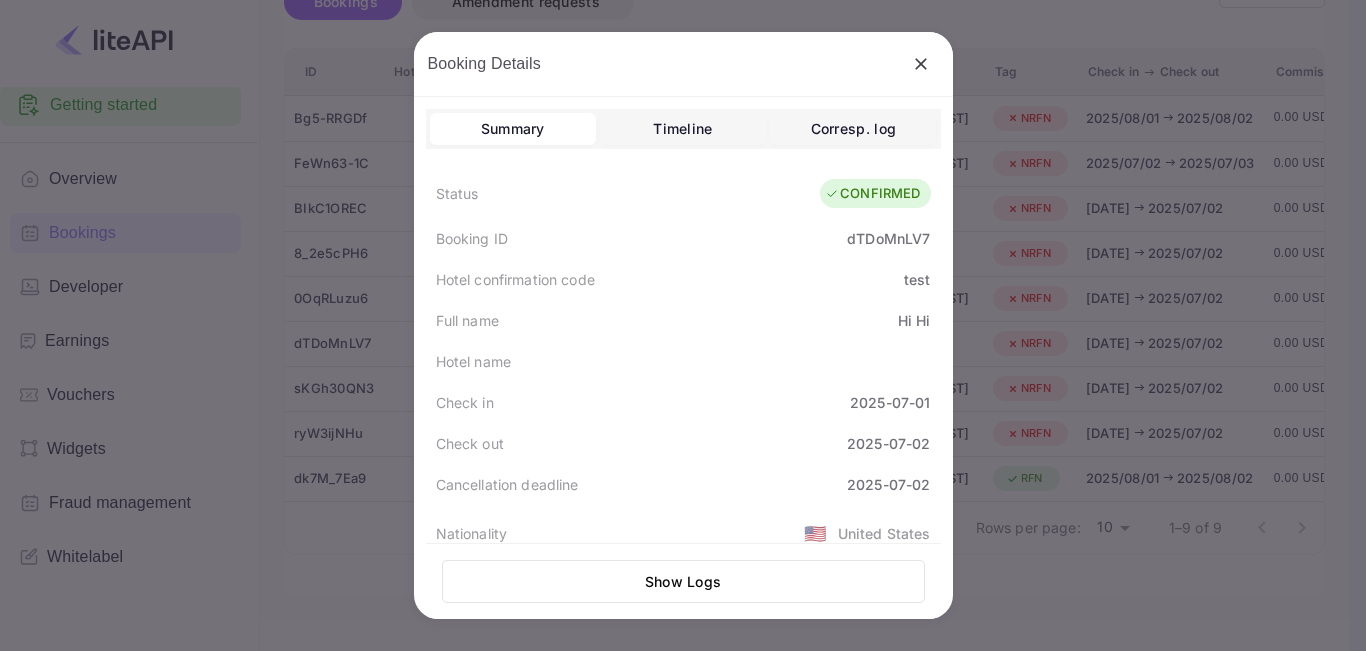 click on "dTDoMnLV7" at bounding box center [875, 194] 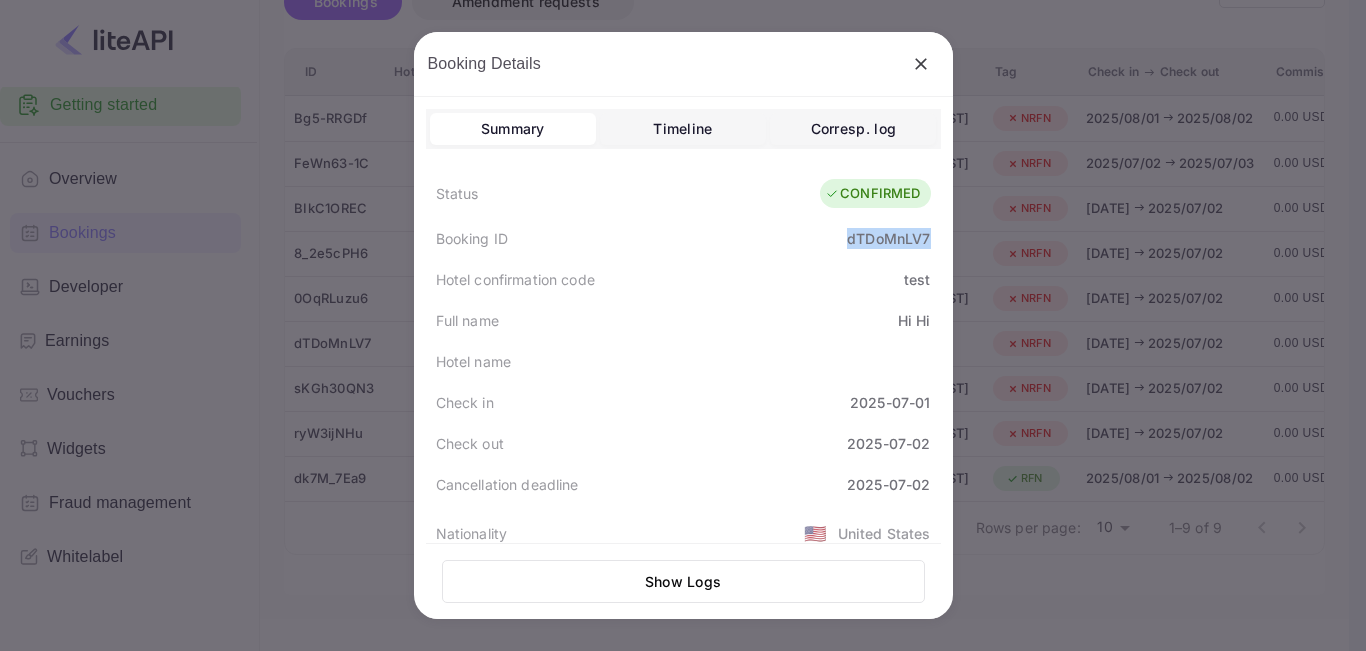 click on "dTDoMnLV7" at bounding box center (875, 194) 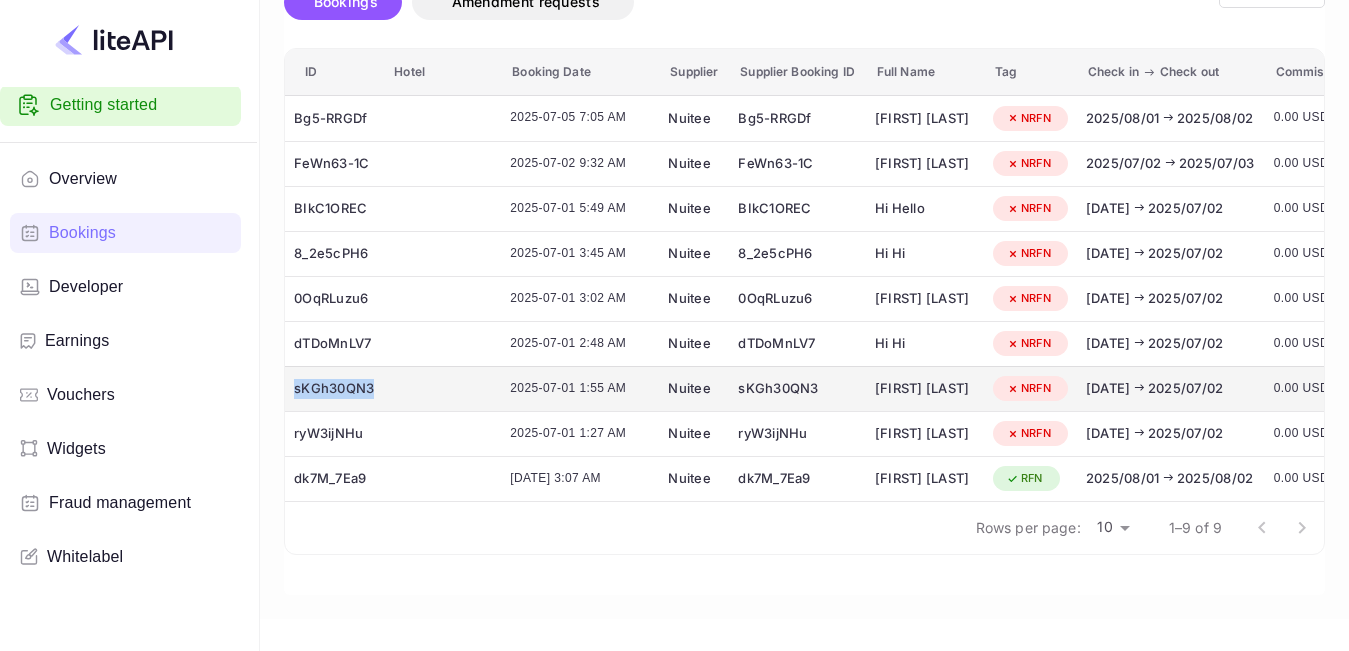 drag, startPoint x: 403, startPoint y: 378, endPoint x: 292, endPoint y: 370, distance: 111.28792 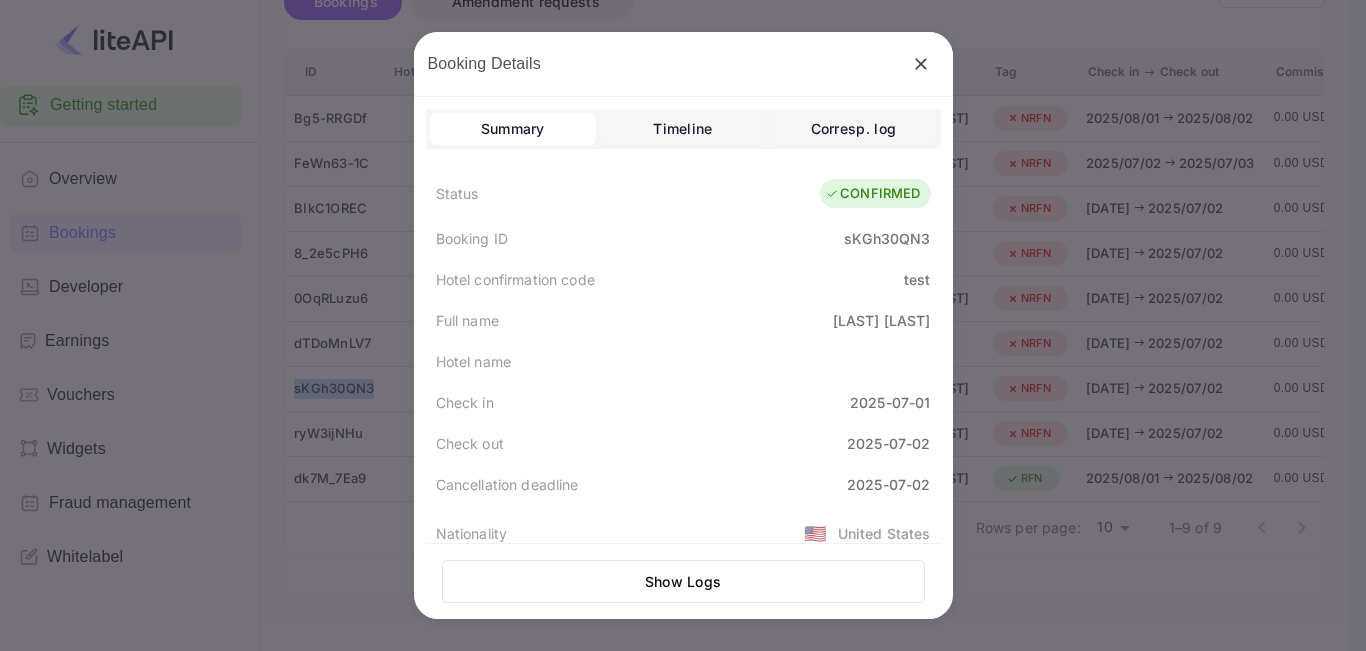 click at bounding box center (921, 64) 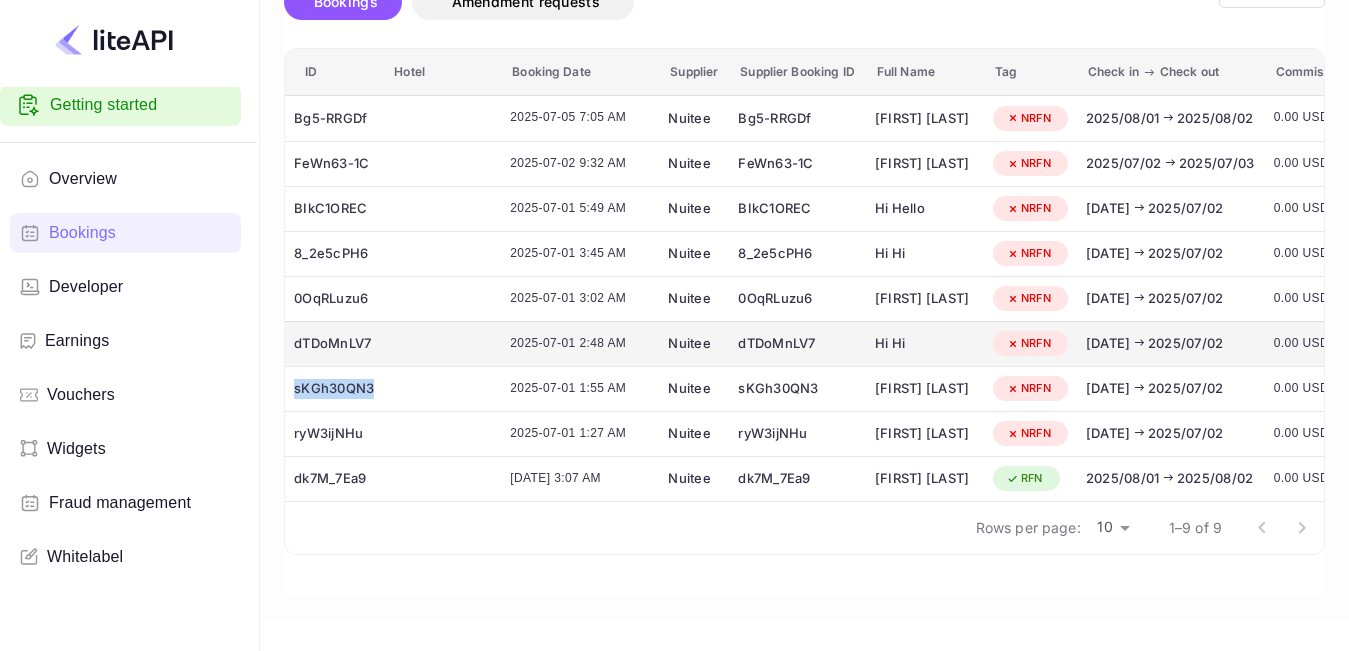 copy on "sKGh30QN3" 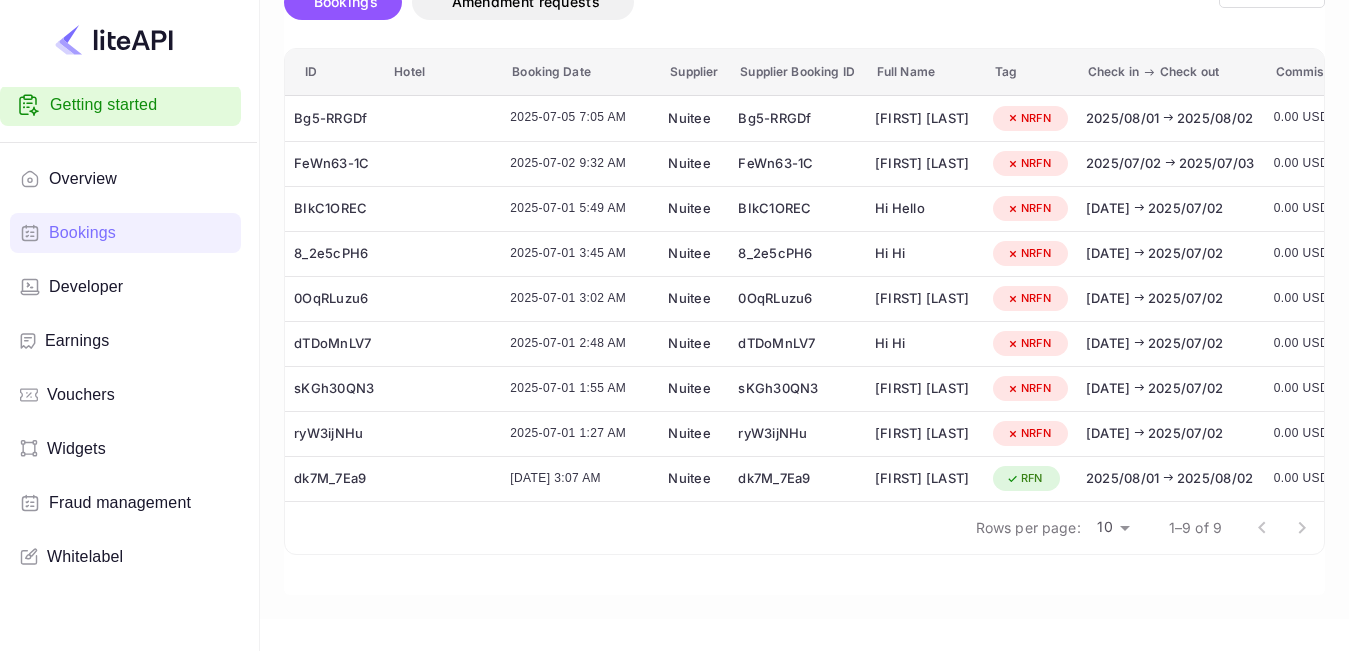 click at bounding box center [1282, 528] 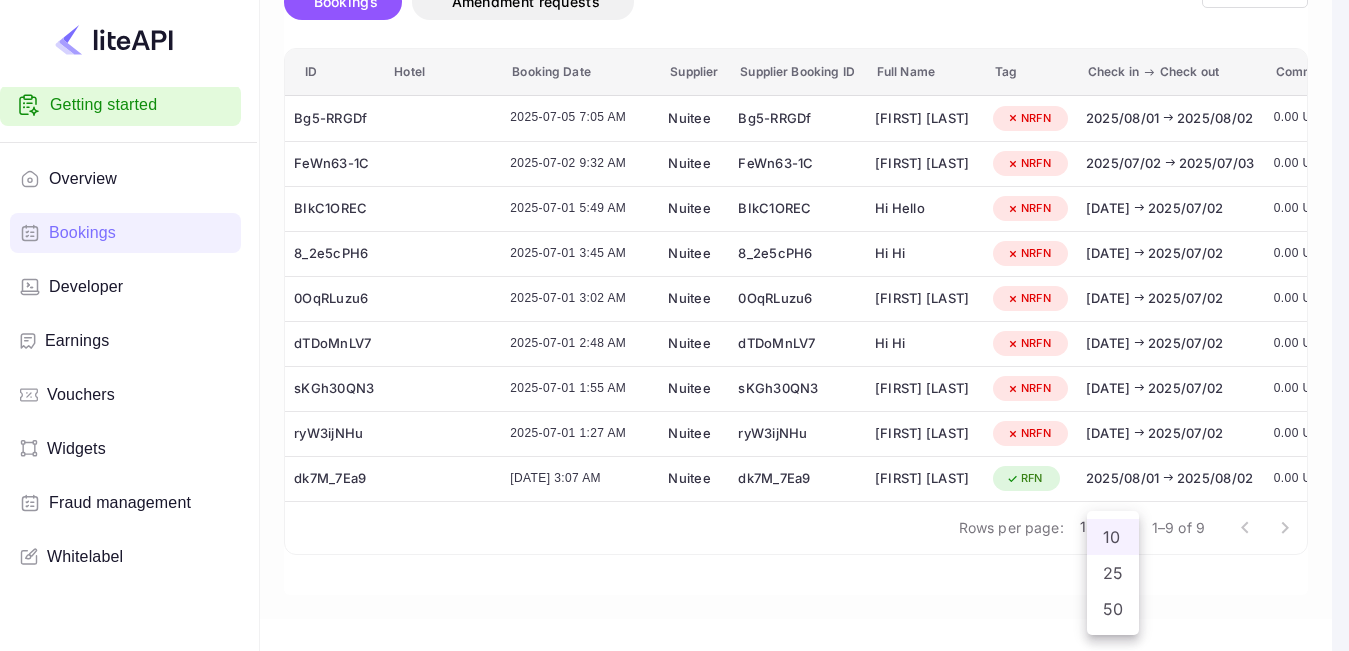 click on "Getting started Overview Bookings Developer Earnings Vouchers Widgets Fraud management Whitelabel   Now you can check your travel website directly from the link. Check your website Sandbox Production https:// moshood-rafiu-9iwtg.nuitee.link ...       Bookings Bookings Amendment requests Filter ID Hotel Booking Date Supplier Supplier Booking ID Full Name Tag Check in   Check out Commission Price Status Bg5-RRGDf   [DATE]   [TIME] Nuitee Bg5-RRGDf [FIRST] [LAST]   NRFN [DATE]     [DATE] 0.00   USD 377.12   USD   CONFIRMED FeWn63-1C   [DATE]   [TIME] Nuitee FeWn63-1C [FIRST] [LAST]   NRFN [DATE]     [DATE] 0.00   USD 78.58   USD   CONFIRMED BIkC1OREC   [DATE]   [TIME] Nuitee BIkC1OREC [FIRST] [LAST]   NRFN [DATE]     [DATE] 0.00   USD 77.02   USD   CONFIRMED 8_2e5cPH6   [DATE]   [TIME] Nuitee 8_2e5cPH6 [FIRST] [LAST]   NRFN [DATE]     [DATE] 0.00   USD 77.02   USD   CONFIRMED 0OqRLuzu6   [DATE]   [TIME] Nuitee 0OqRLuzu6 [FIRST] [LAST]   NRFN [DATE]     [DATE] 0.00   USD 77.02" at bounding box center [674, 235] 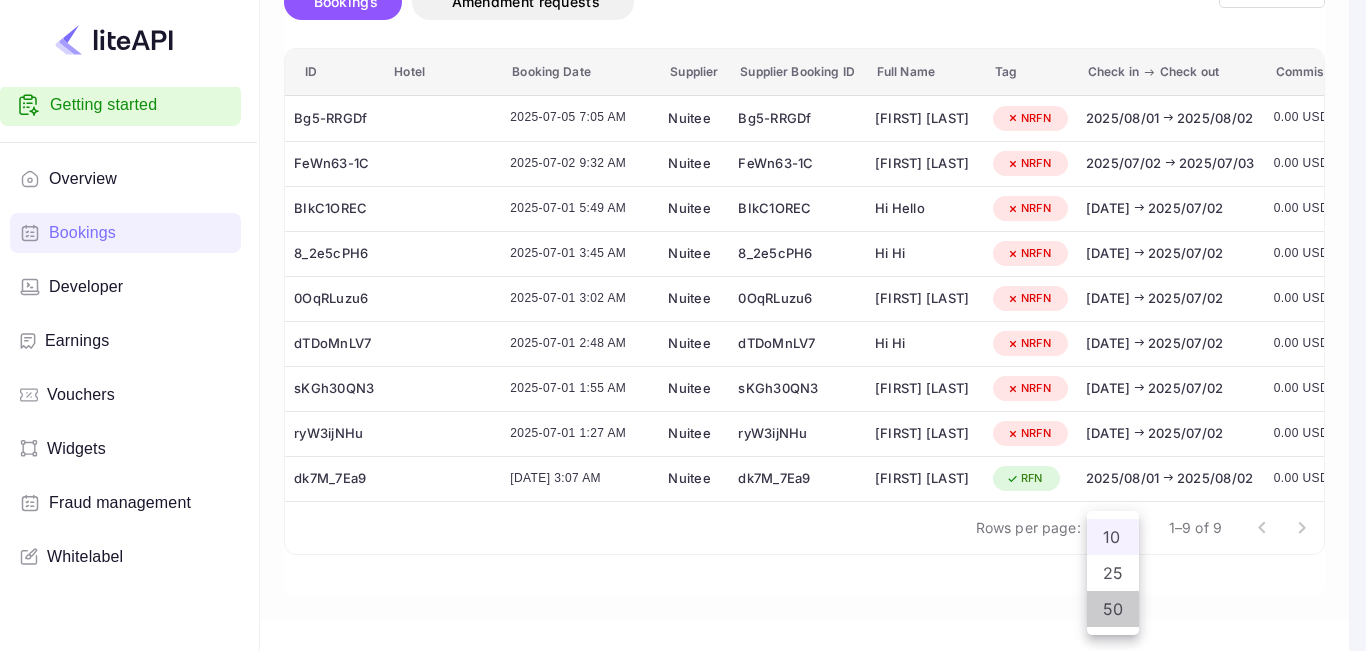 click on "50" at bounding box center [1113, 609] 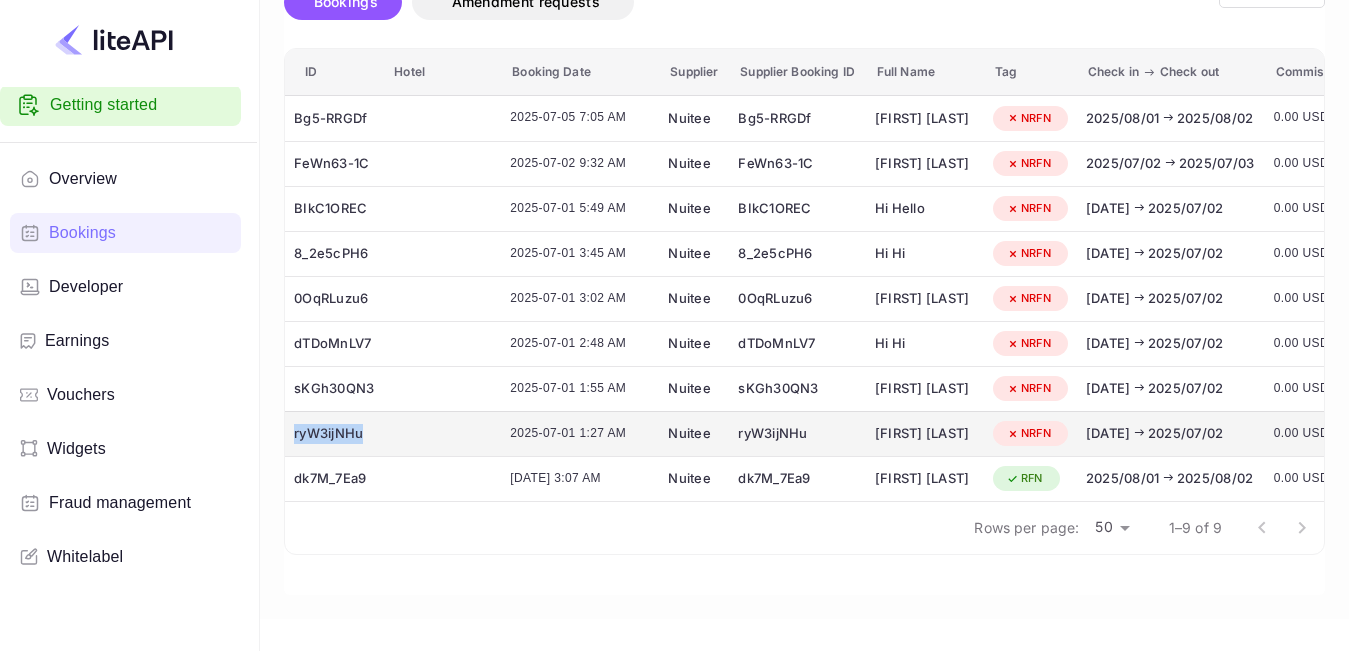 drag, startPoint x: 386, startPoint y: 421, endPoint x: 294, endPoint y: 423, distance: 92.021736 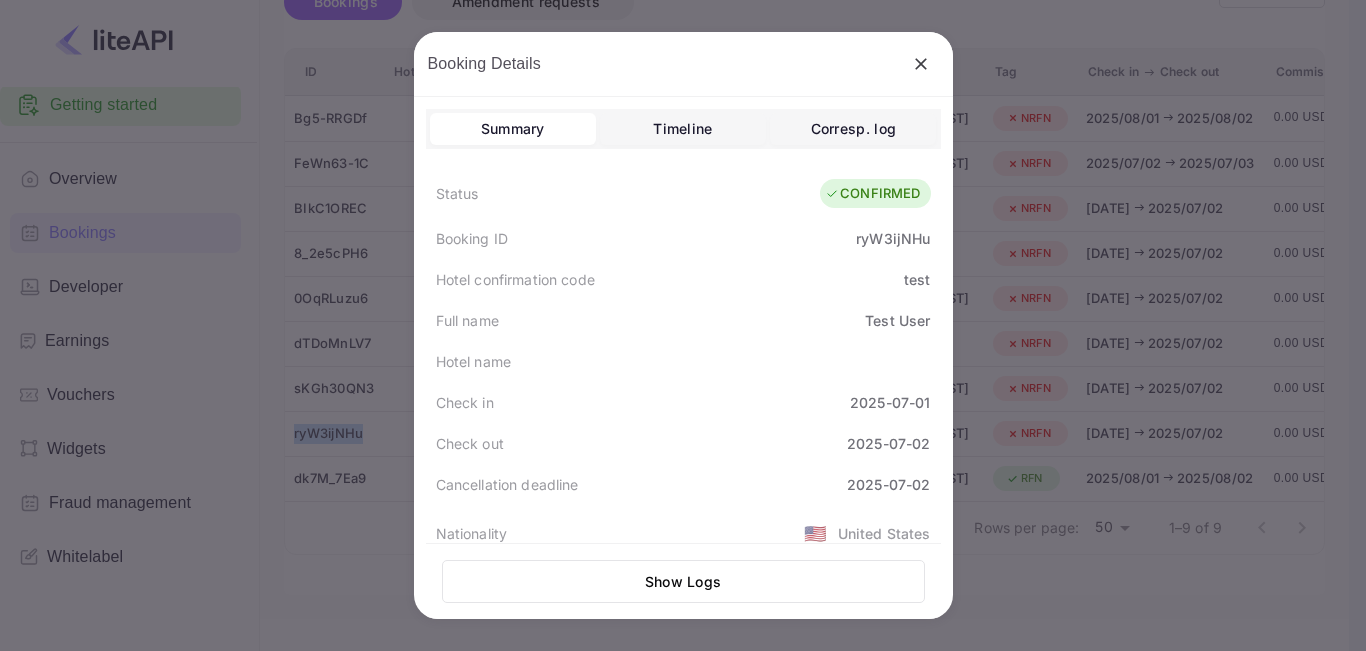 click at bounding box center [921, 64] 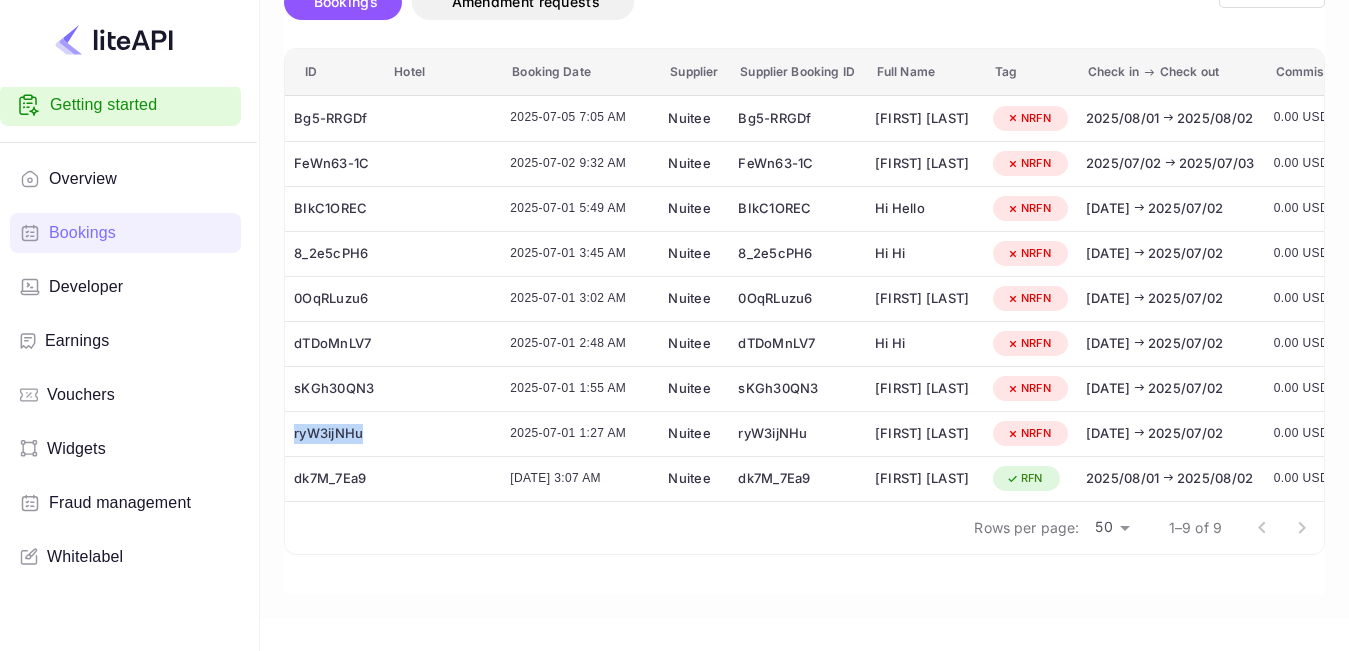 copy on "ryW3ijNHu" 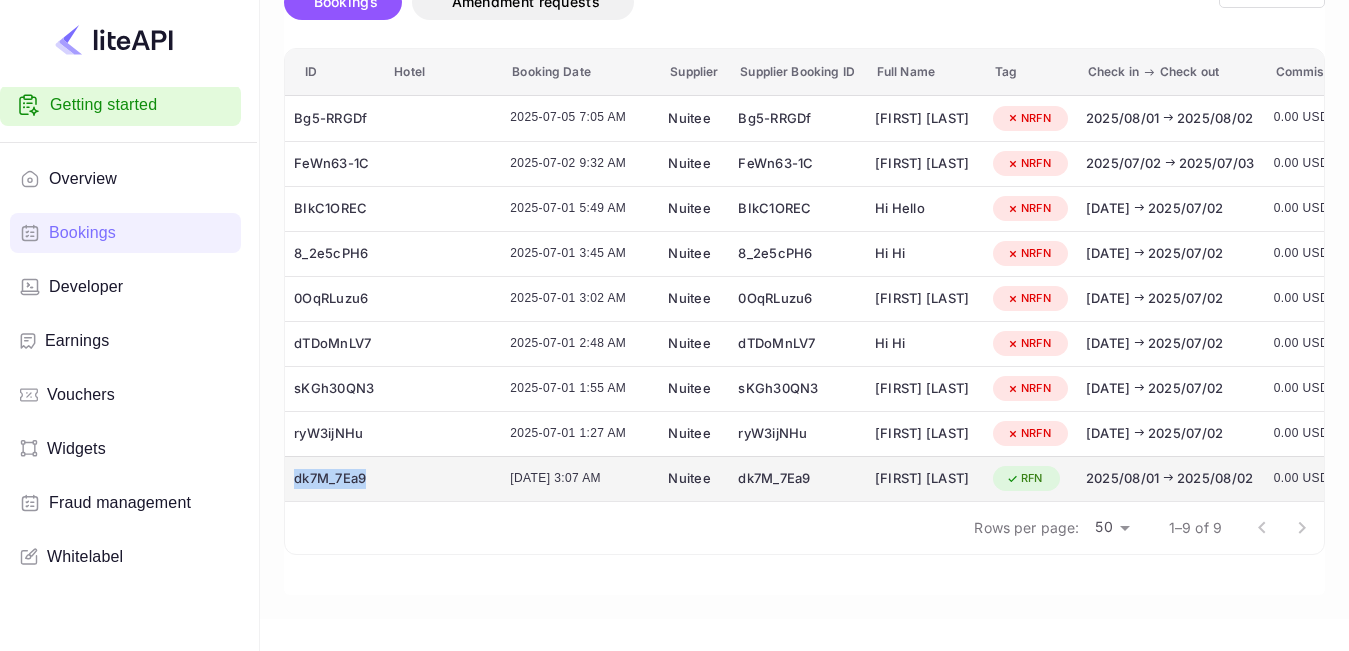 drag, startPoint x: 396, startPoint y: 460, endPoint x: 292, endPoint y: 458, distance: 104.019226 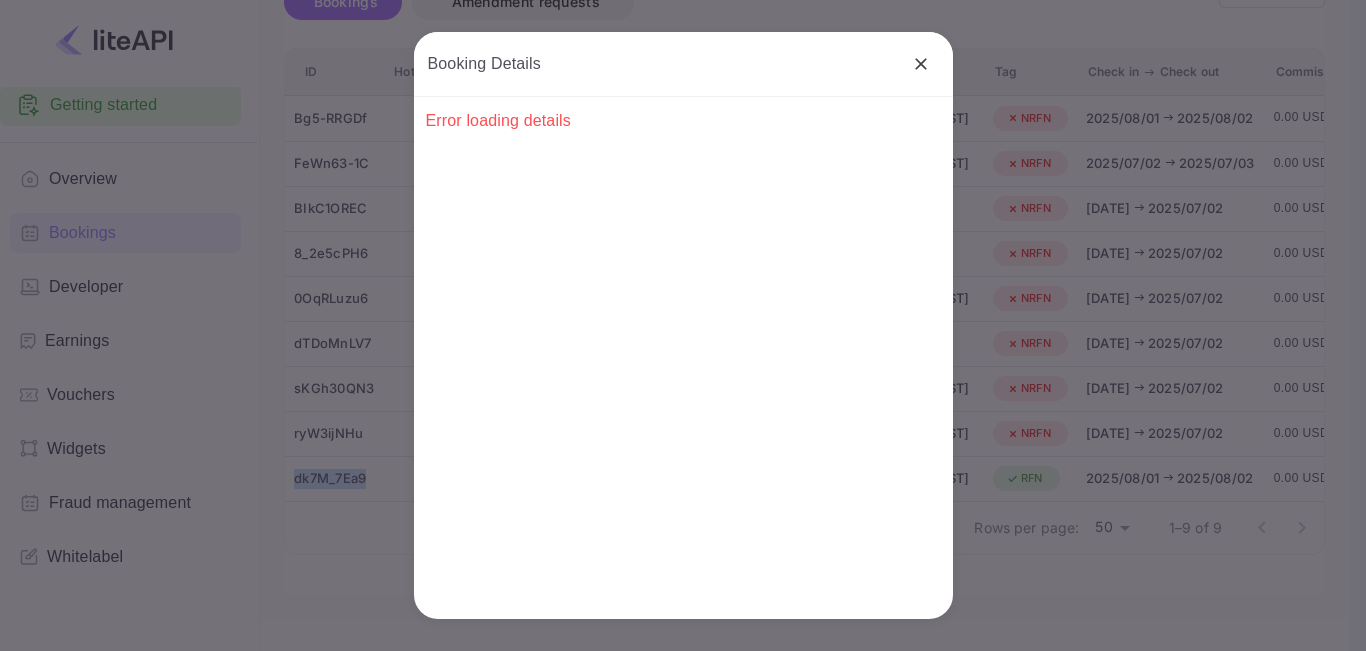 click at bounding box center [921, 64] 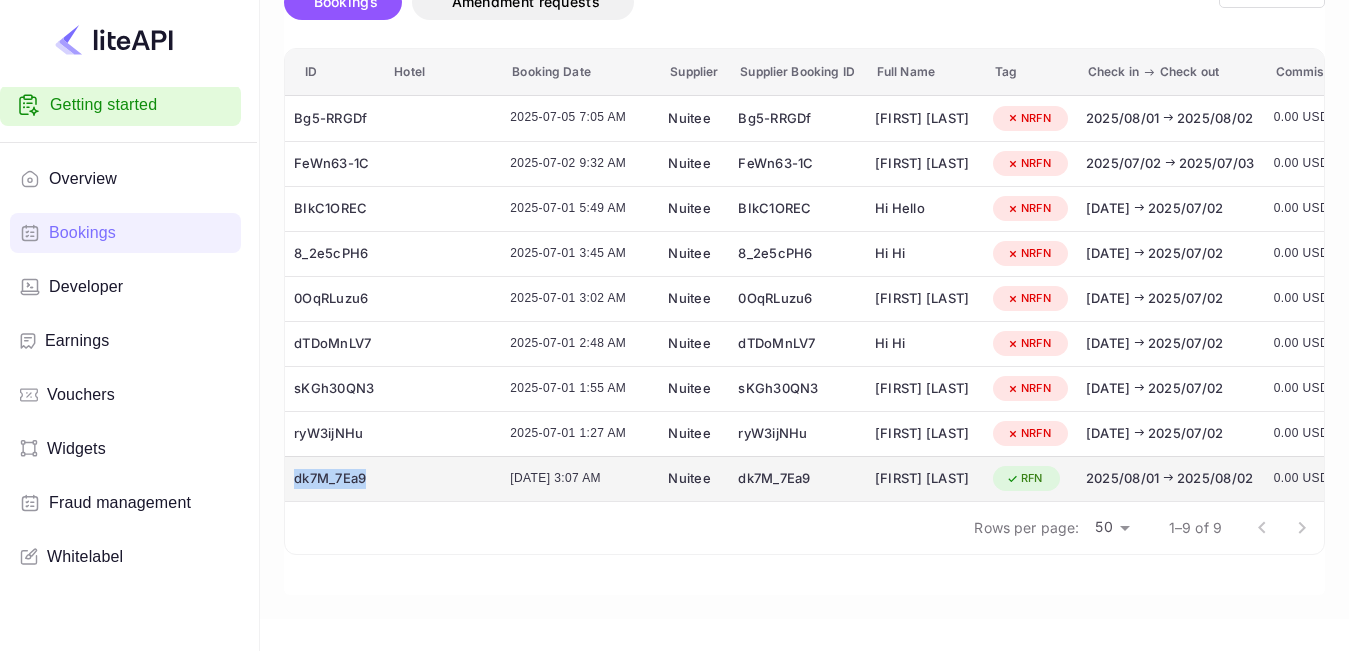 copy on "dk7M_7Ea9" 